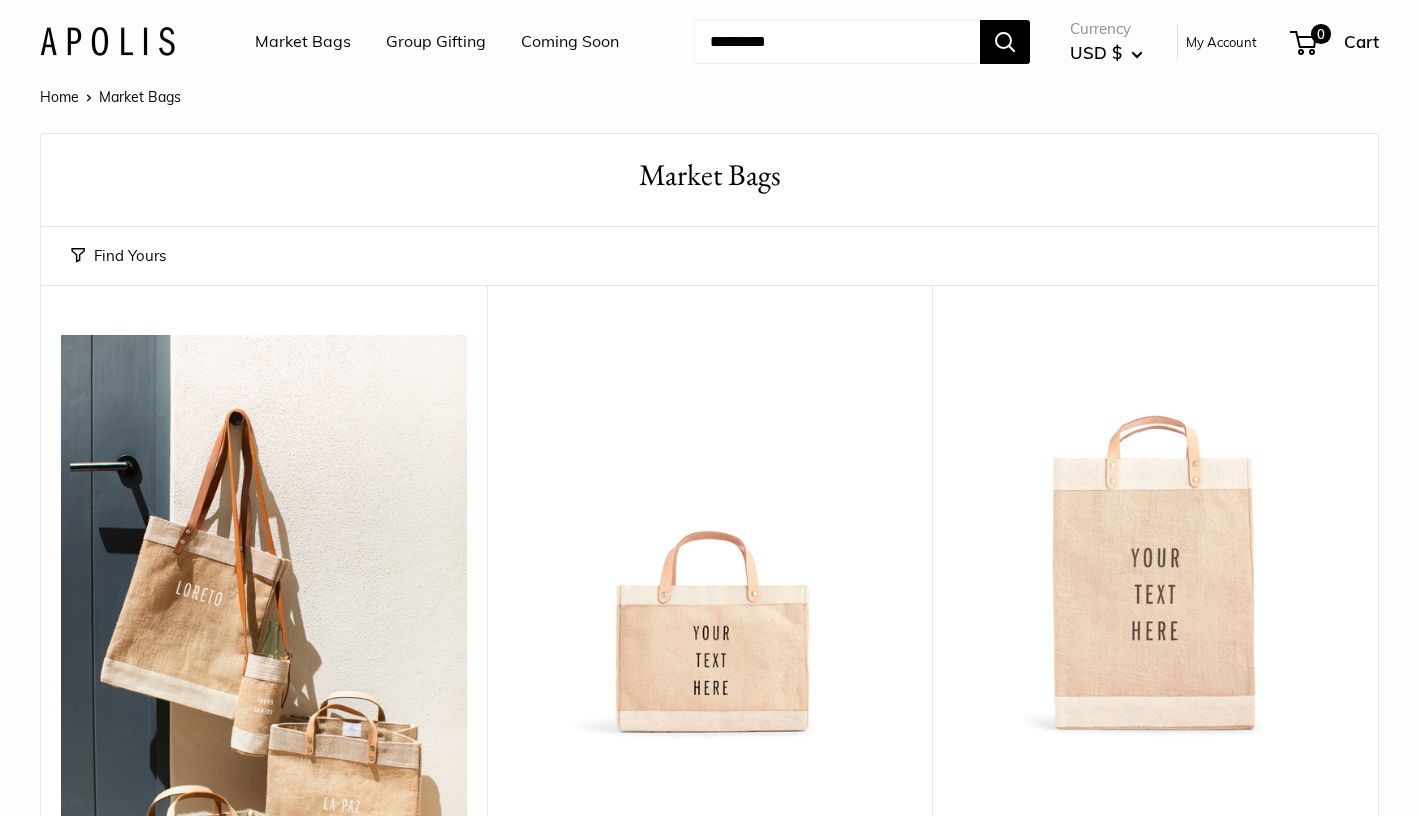 scroll, scrollTop: 0, scrollLeft: 0, axis: both 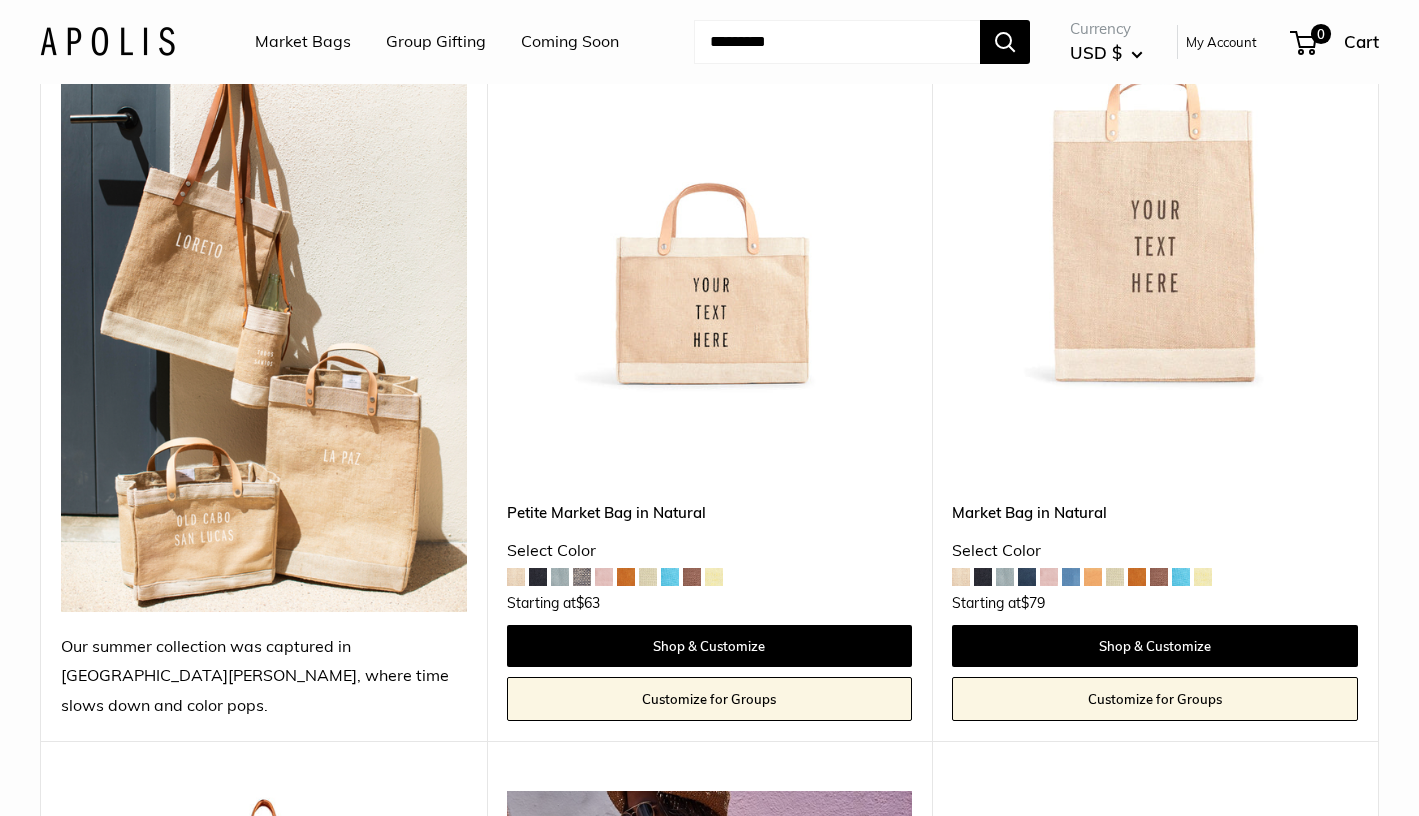 click at bounding box center (626, 577) 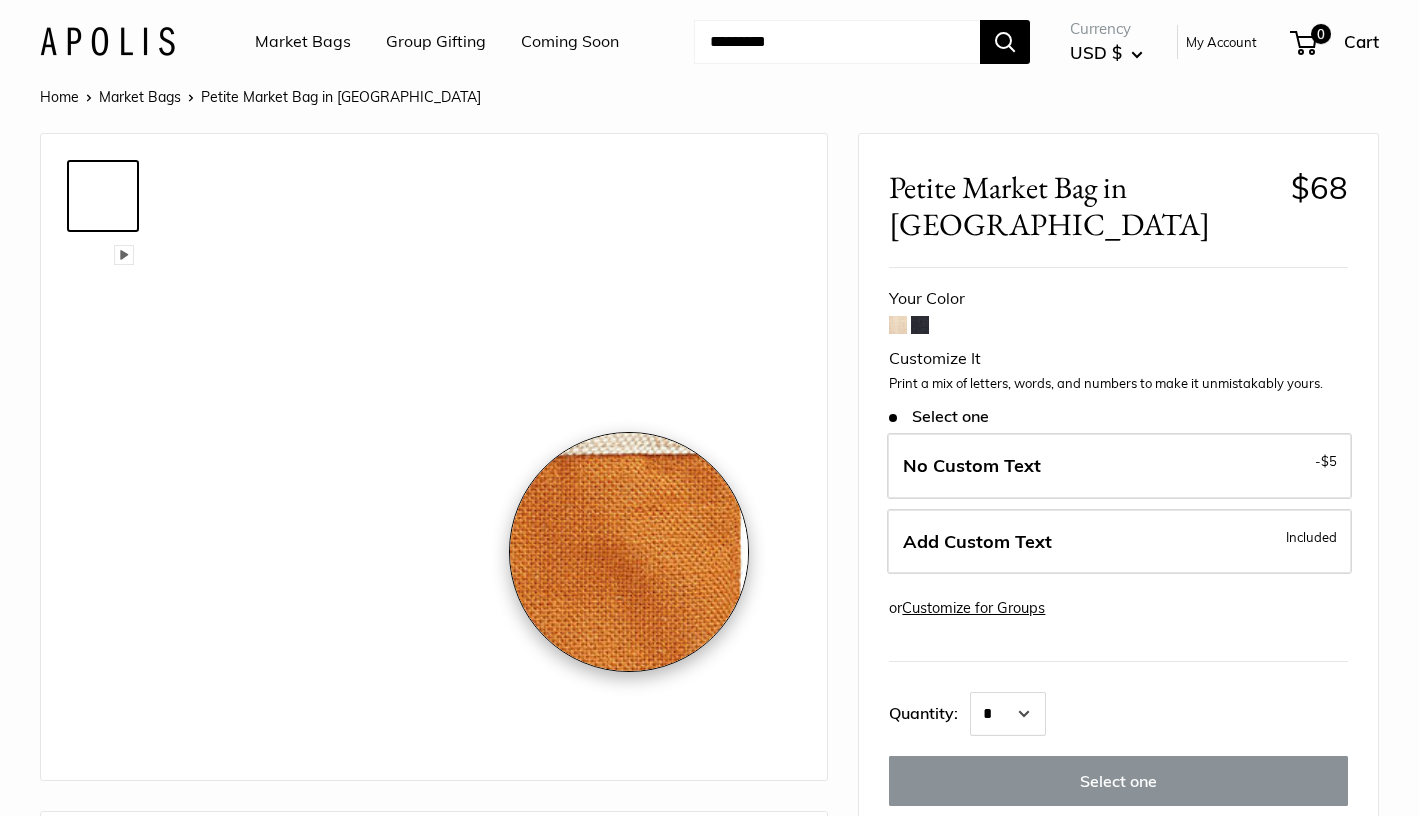 scroll, scrollTop: 0, scrollLeft: 0, axis: both 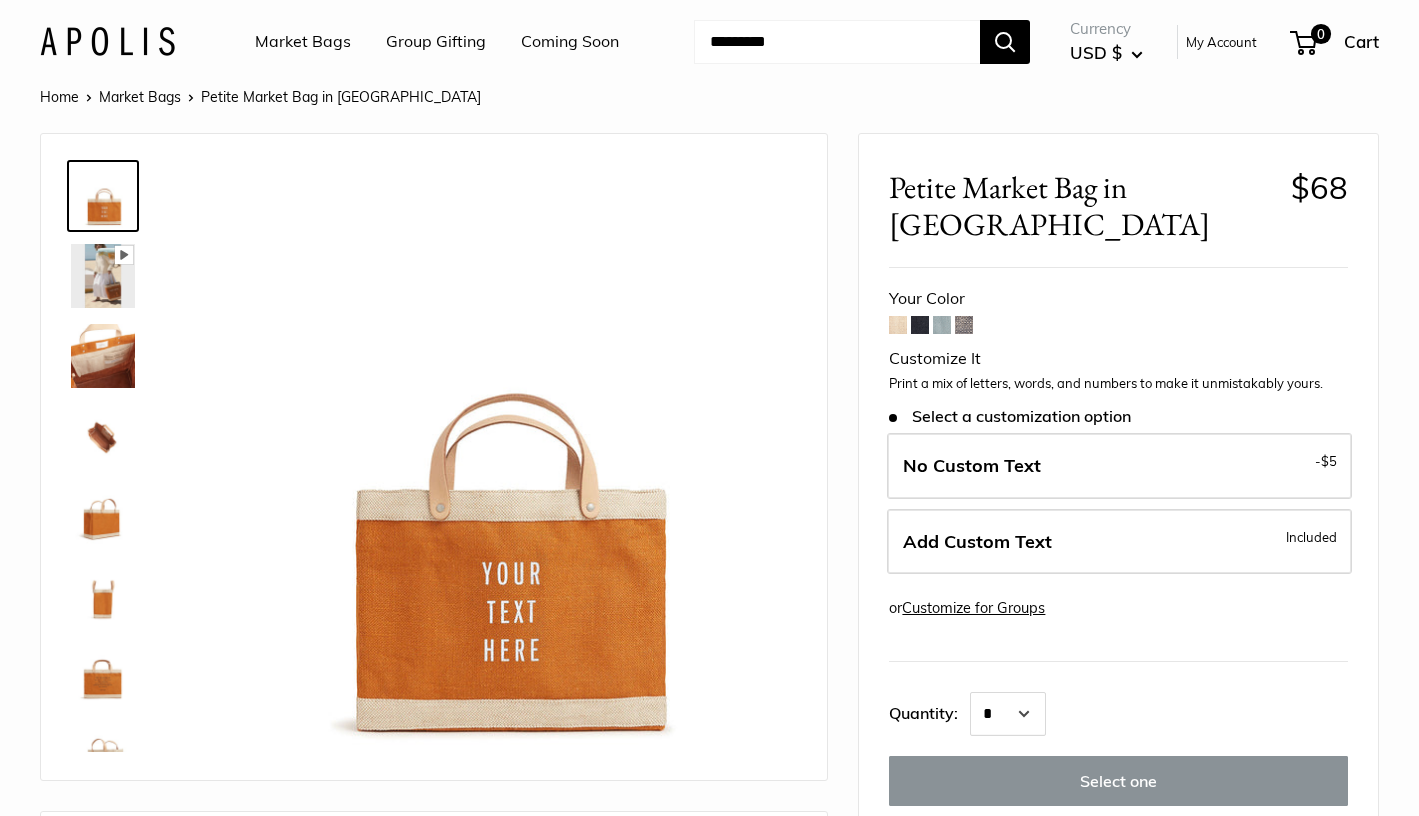 click at bounding box center (920, 325) 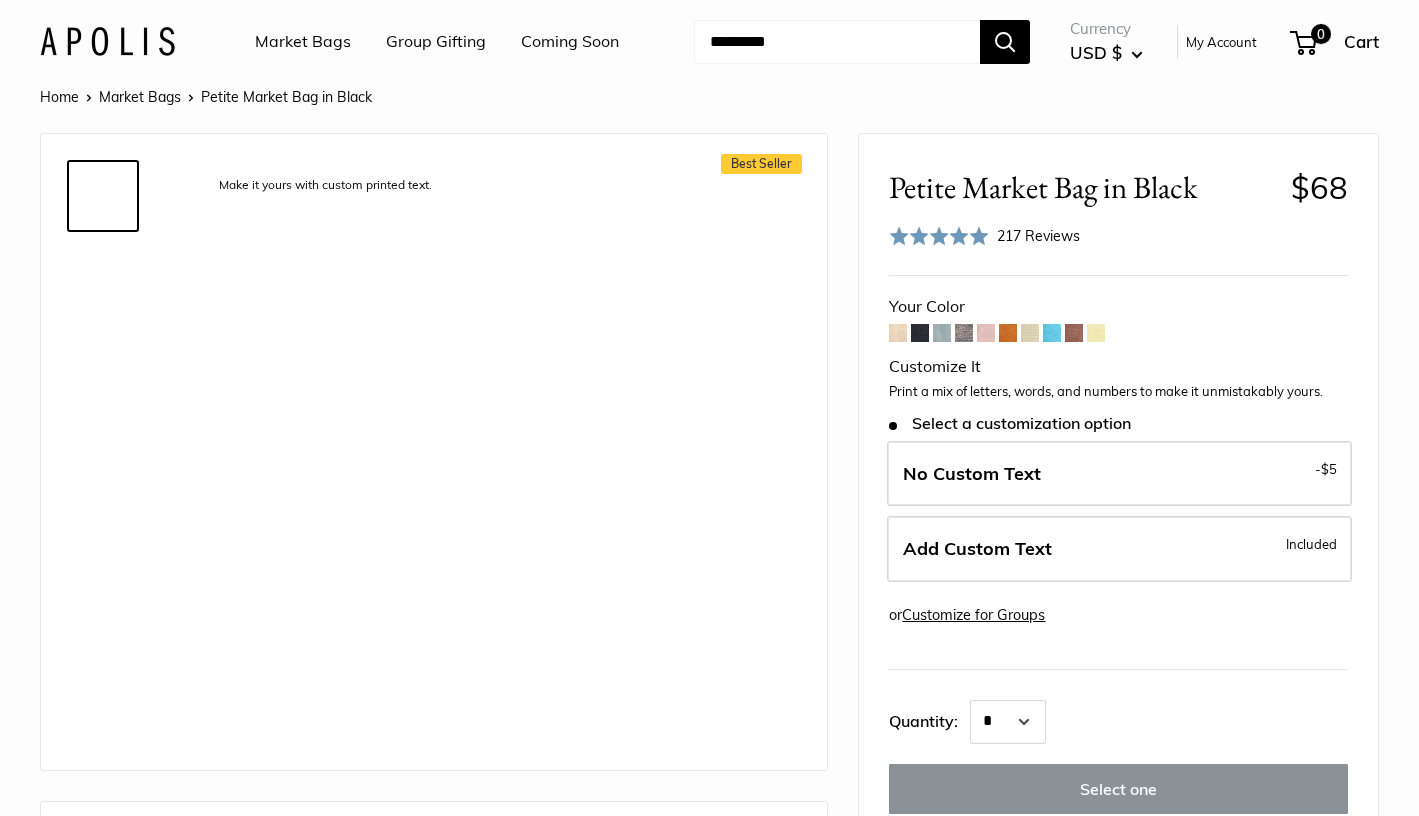 scroll, scrollTop: 0, scrollLeft: 0, axis: both 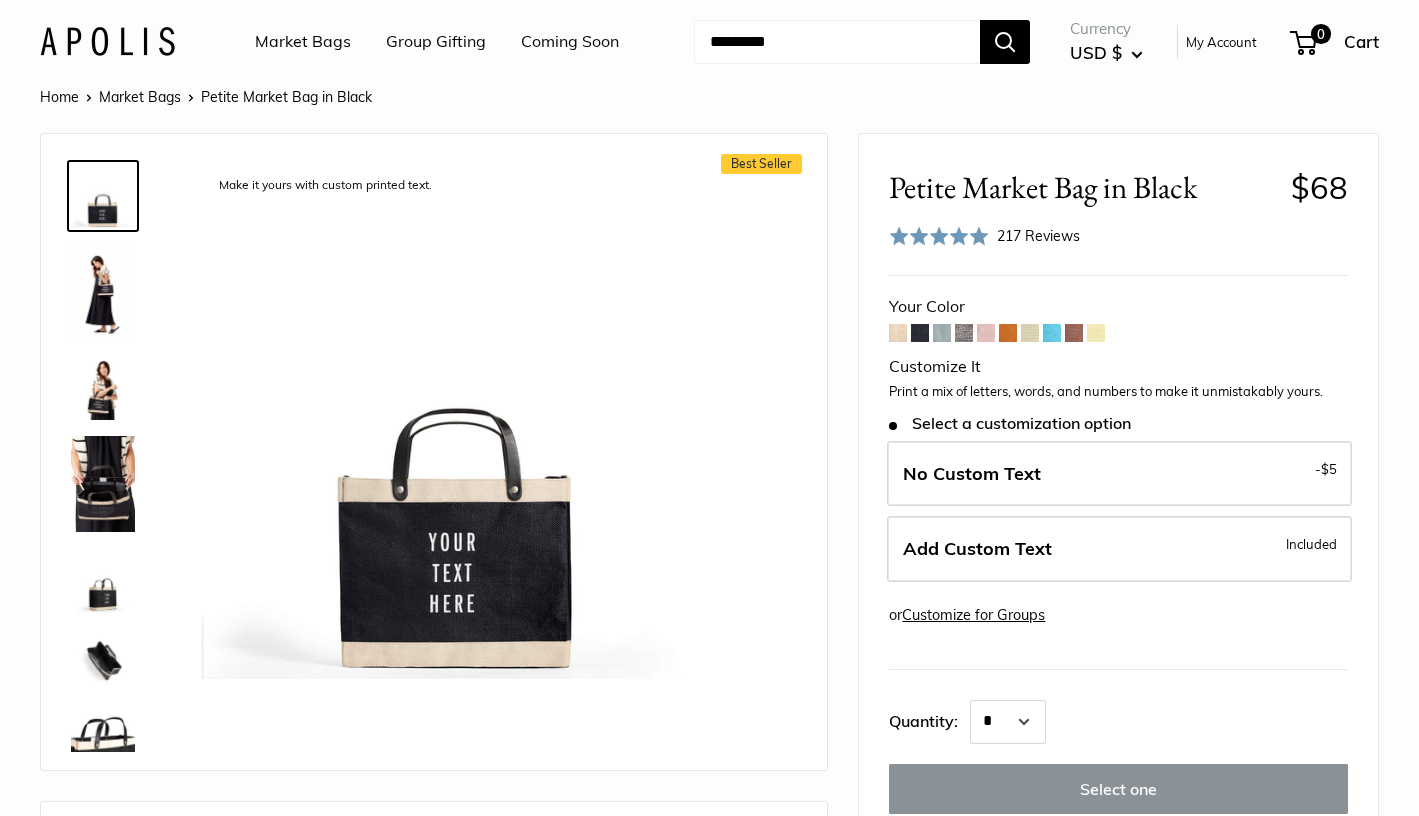 click at bounding box center (942, 333) 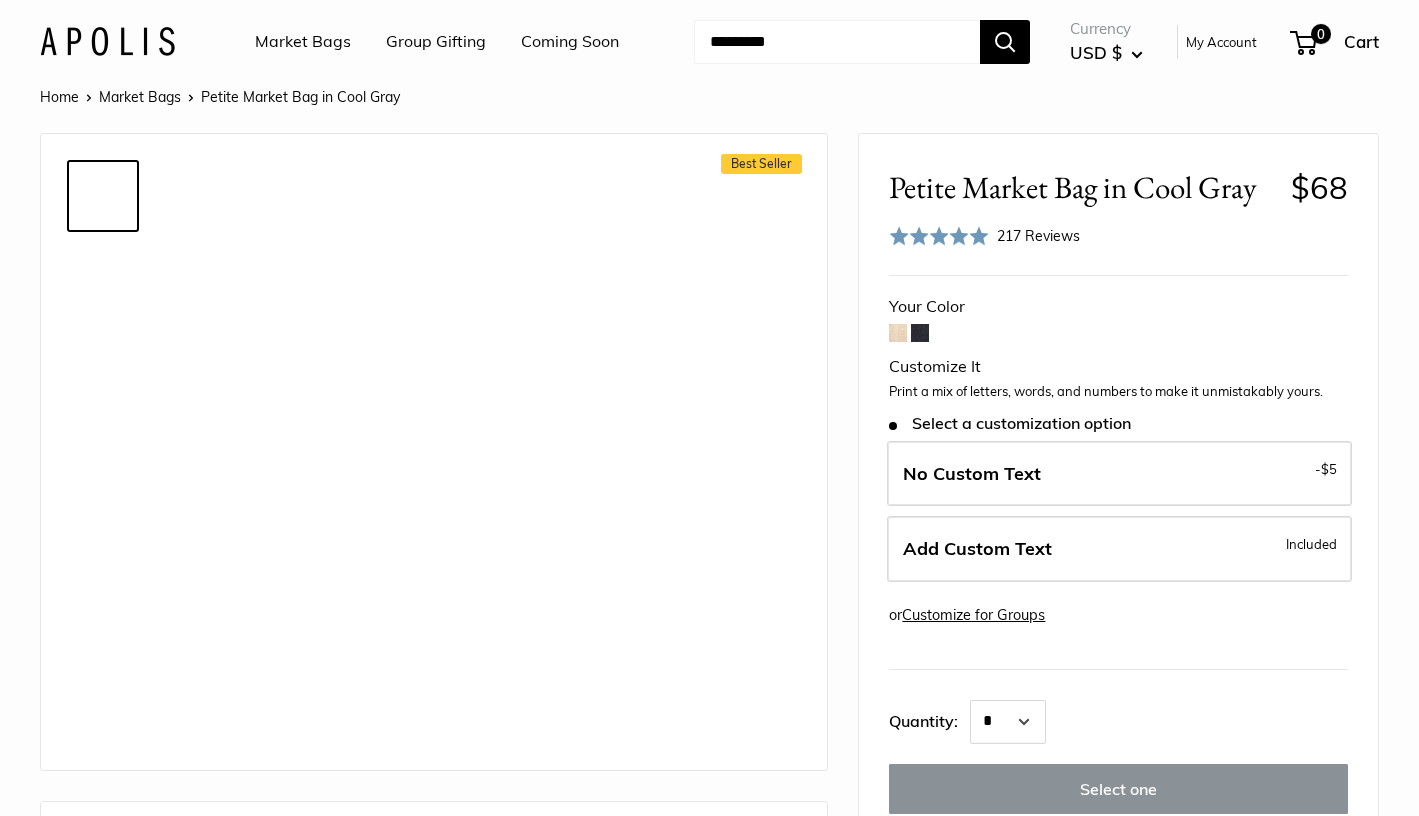scroll, scrollTop: 0, scrollLeft: 0, axis: both 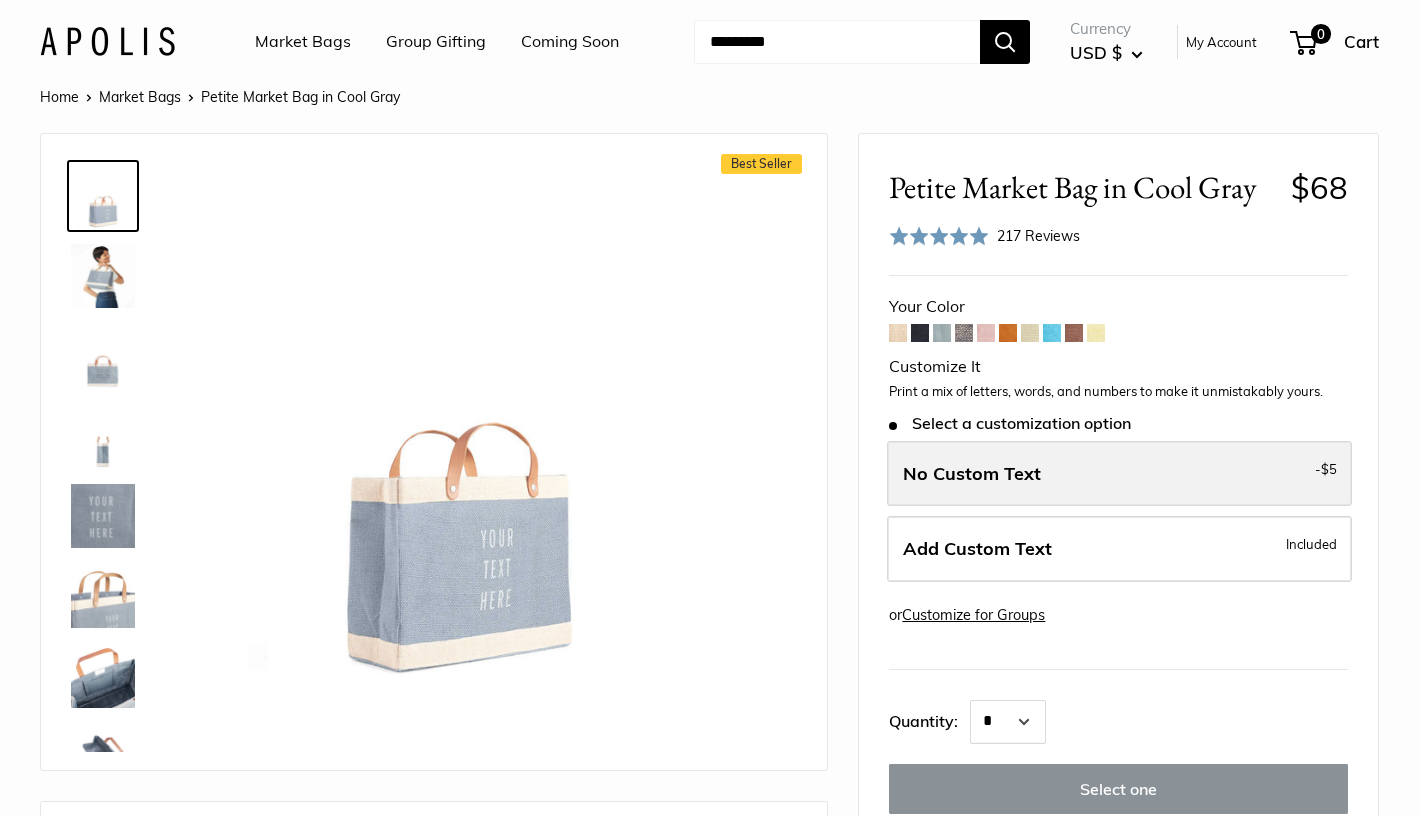 click on "No Custom Text" at bounding box center [972, 473] 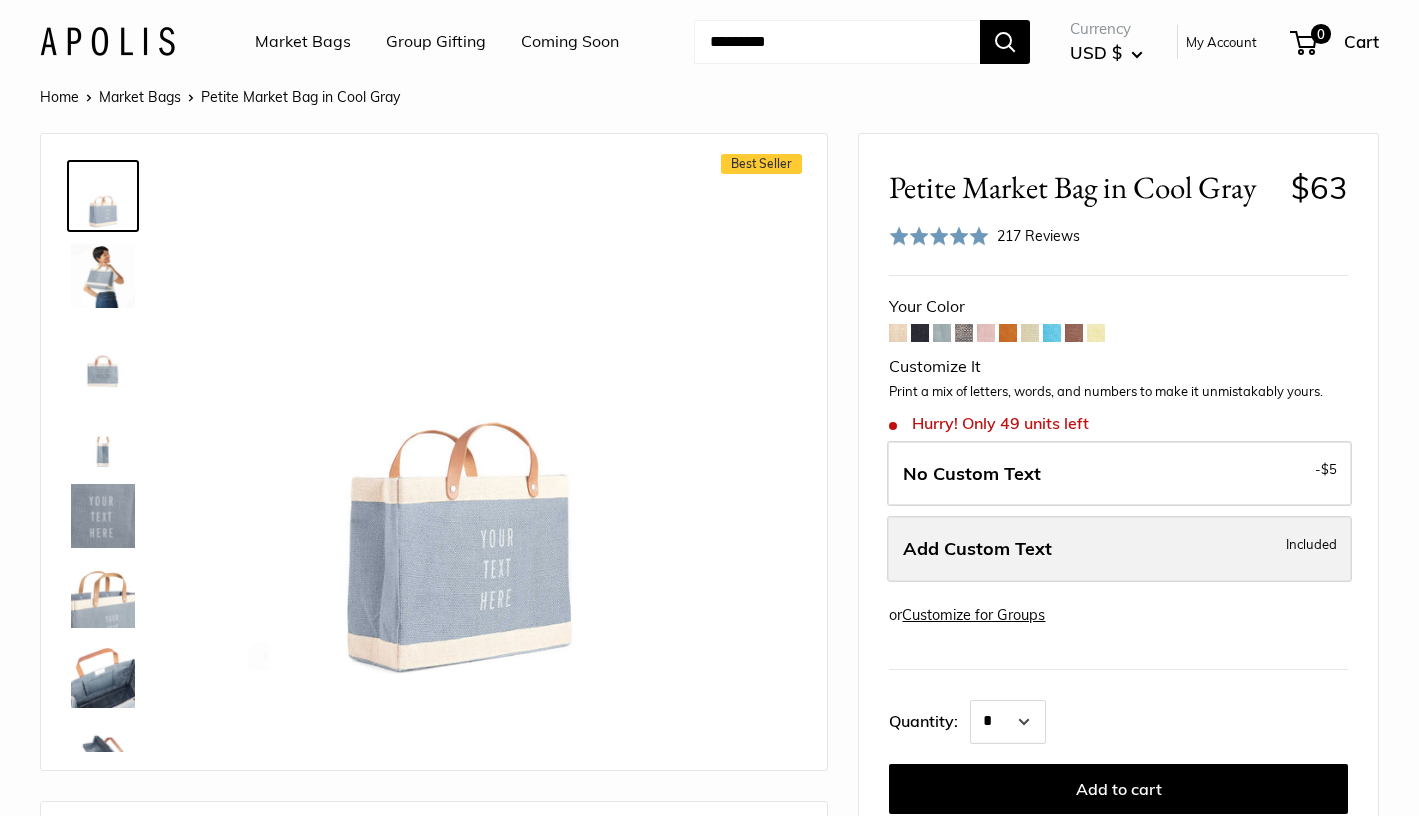 click on "Add Custom Text
Included" at bounding box center (1119, 549) 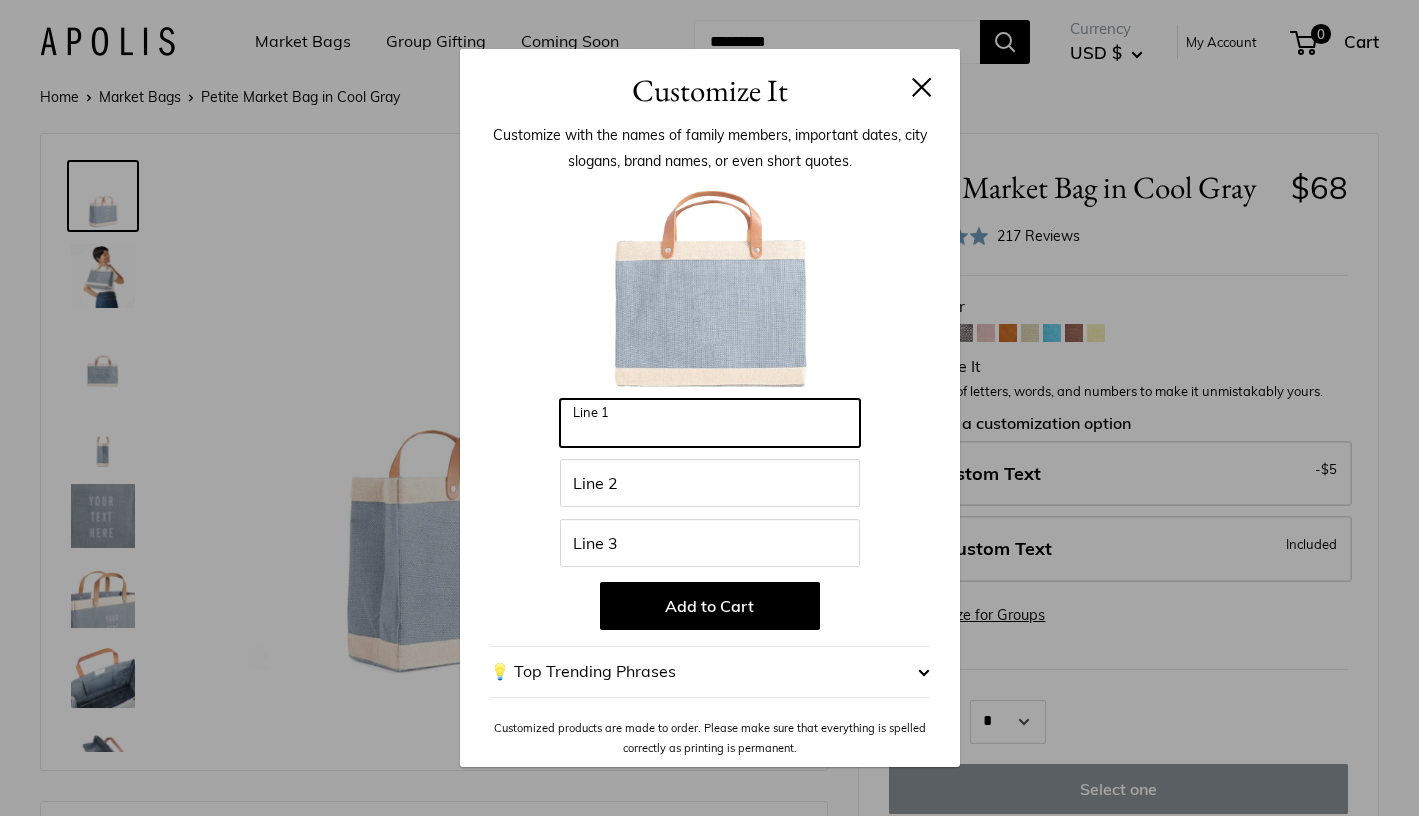 click on "Line 1" at bounding box center [710, 423] 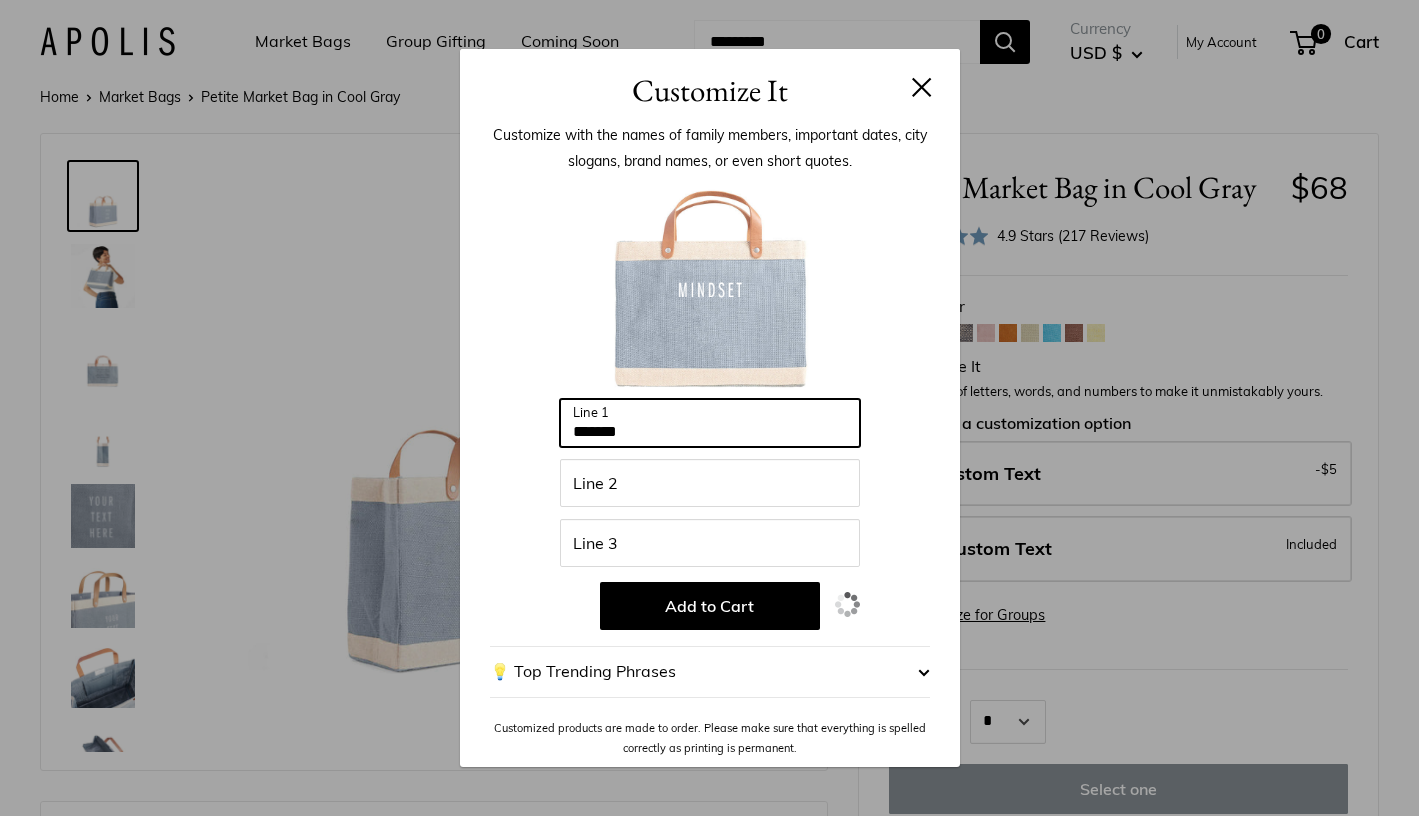 type on "*******" 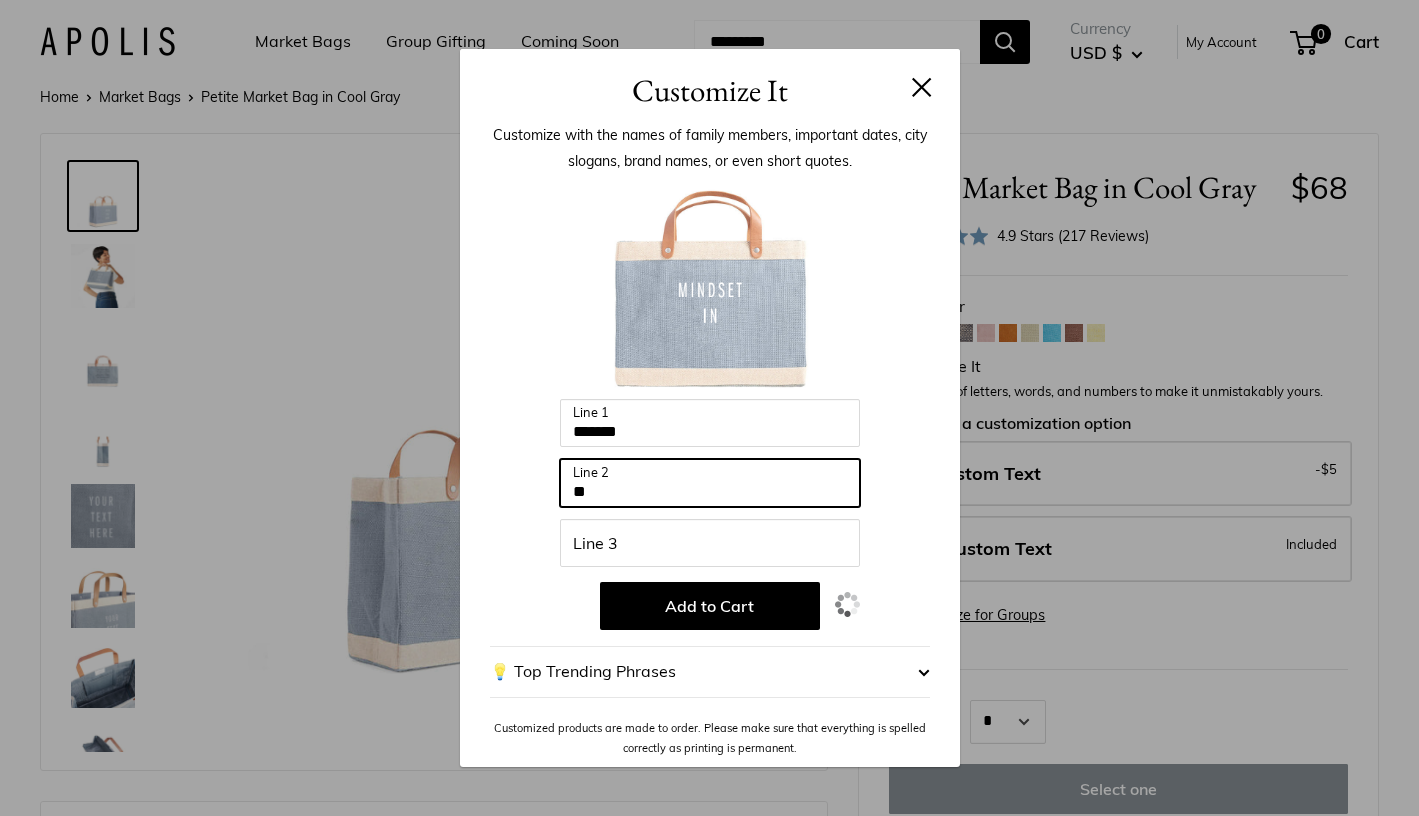 type on "**" 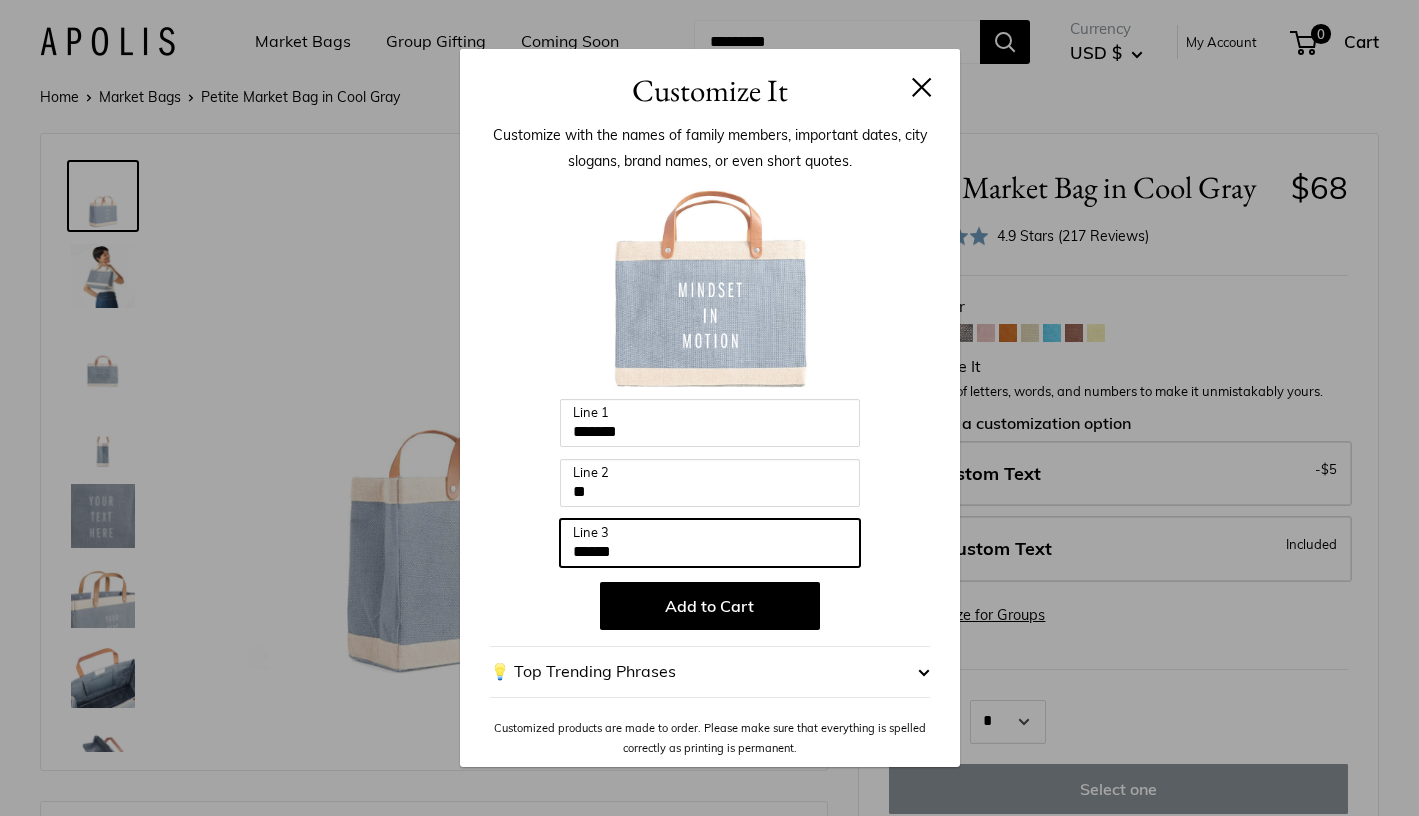 type on "******" 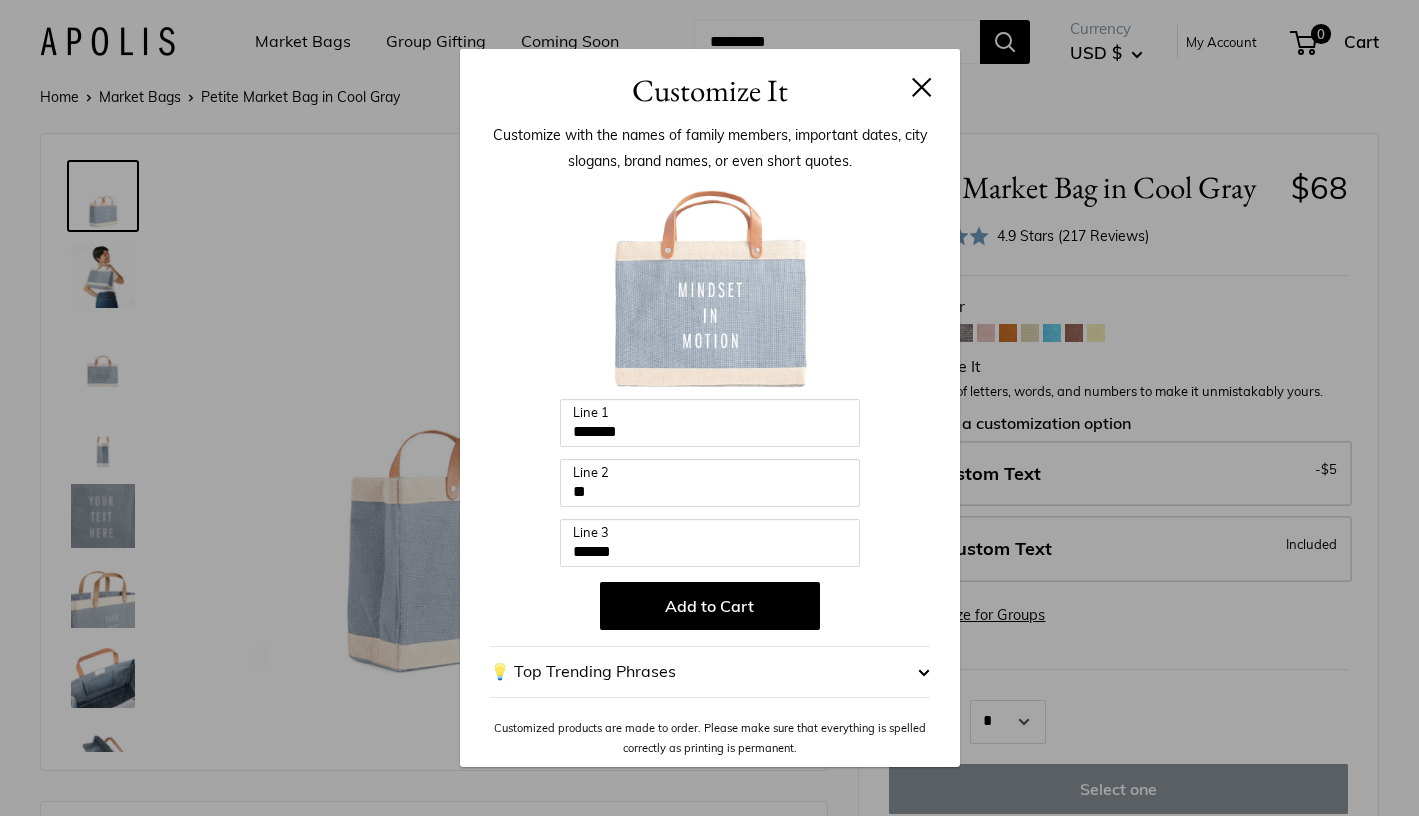 click on "Enter 36 letters
*******
Line 1
**
Line 2
******
Line 3
Add to Cart
💡 Top Trending Phrases
Looking for inspiration? Select one of these: My Serotonin Levels Are Low Tulum Air To Tahoe Sky I'm Not Meant To Live Uncomfortably Raise Kind Humans It's All In The Bag "ABC" (Monogram your initials) Neighborhood State Country The Smiths, est. 2008" at bounding box center (710, 469) 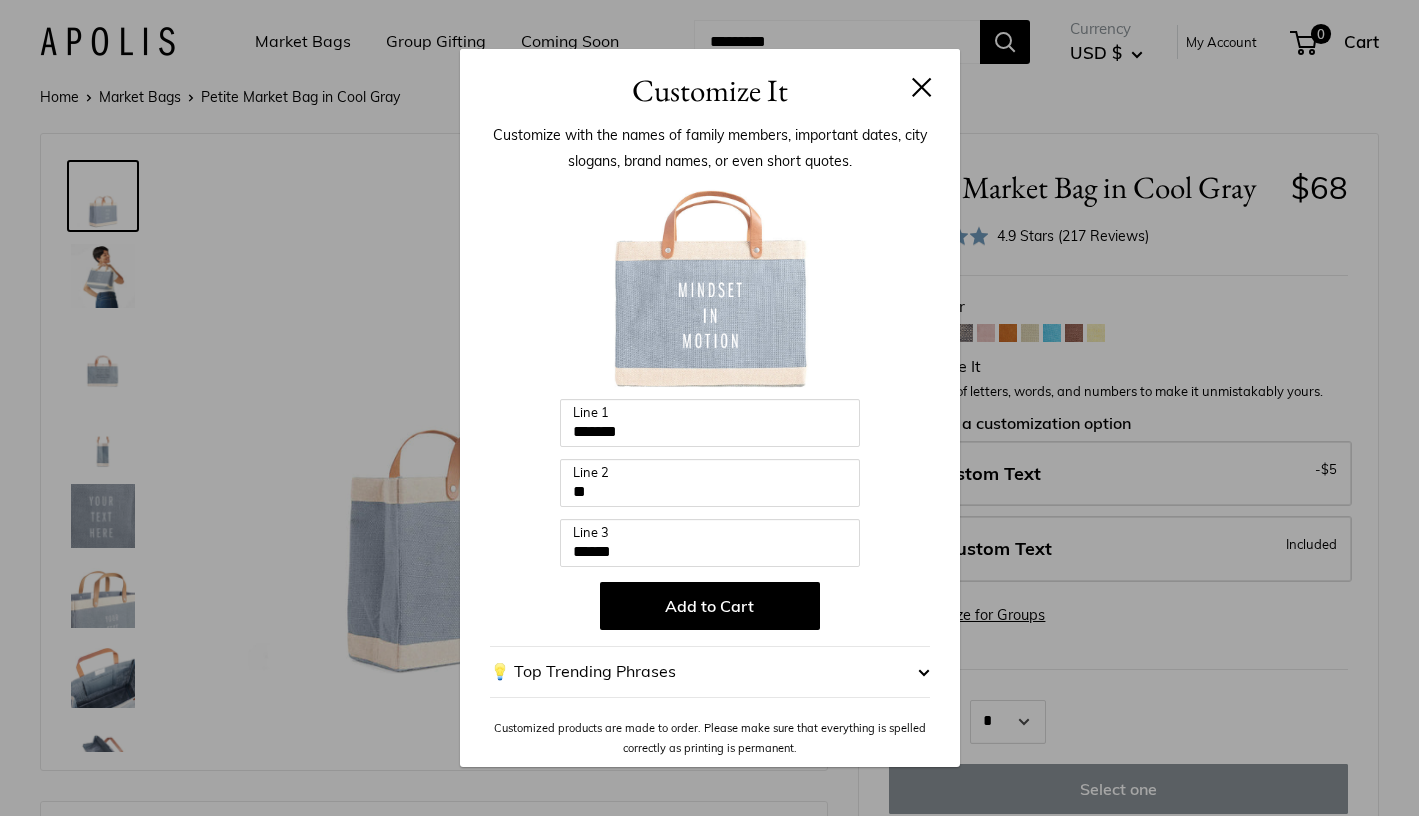click on "💡 Top Trending Phrases" at bounding box center [710, 672] 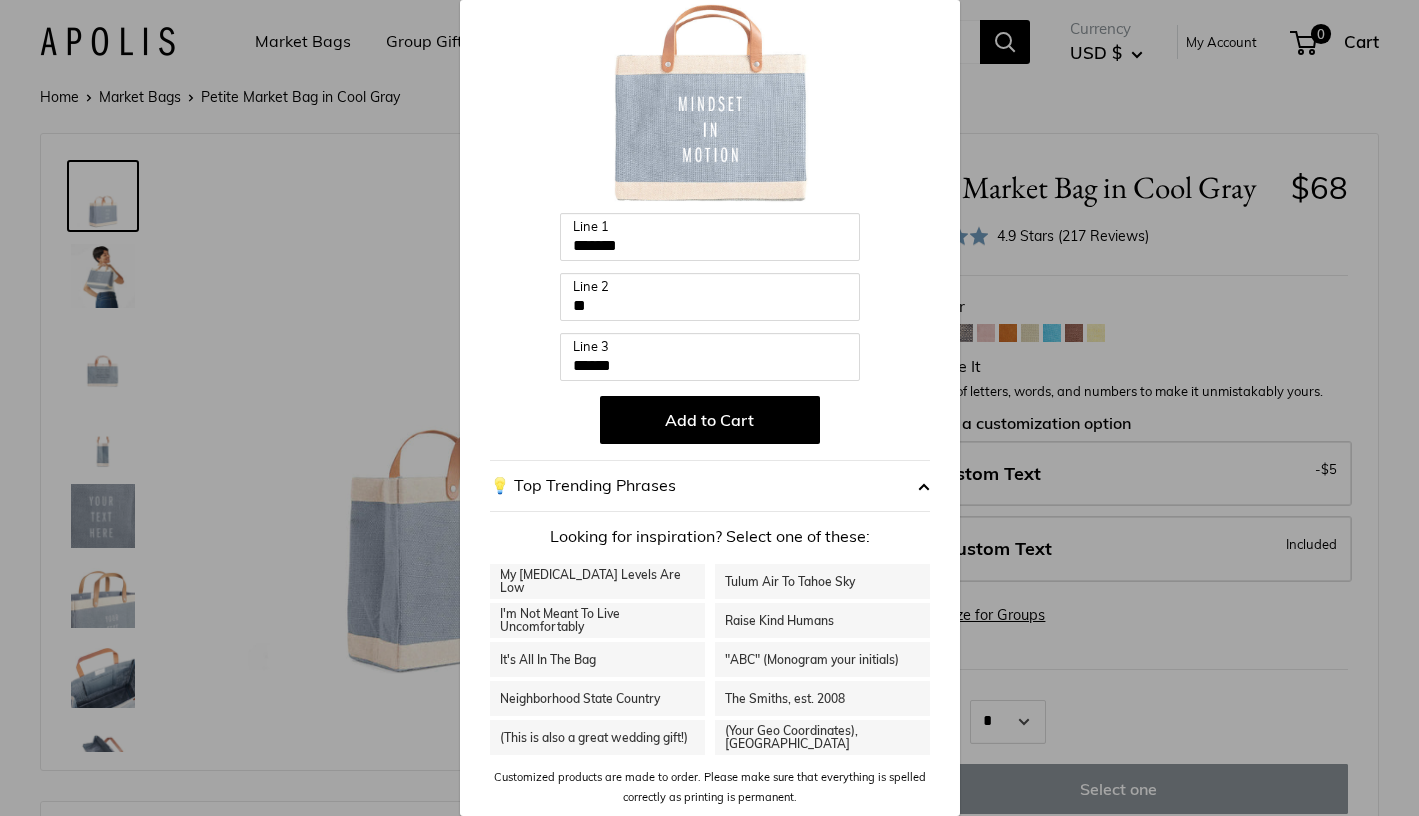 scroll, scrollTop: 0, scrollLeft: 0, axis: both 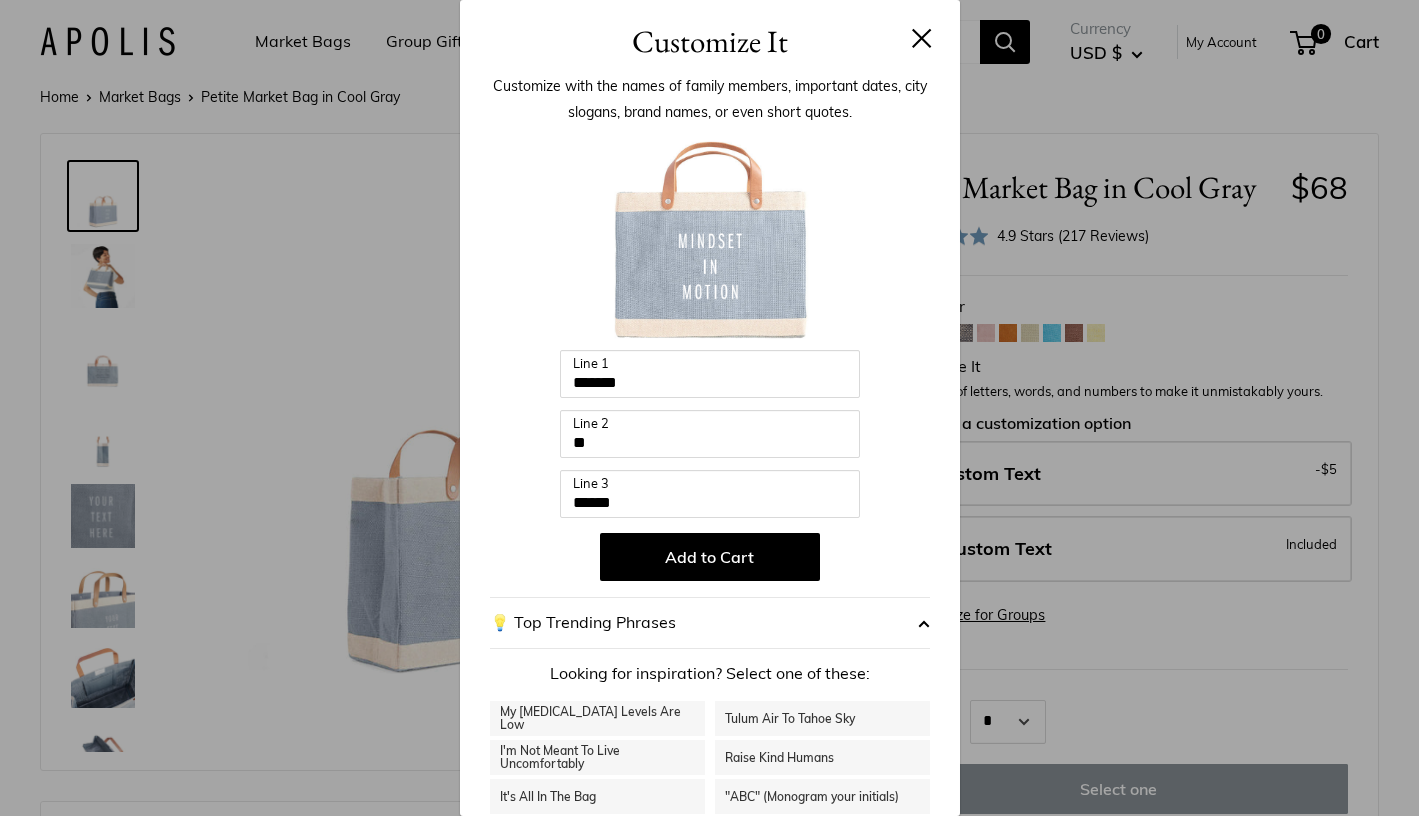 click at bounding box center [710, 240] 